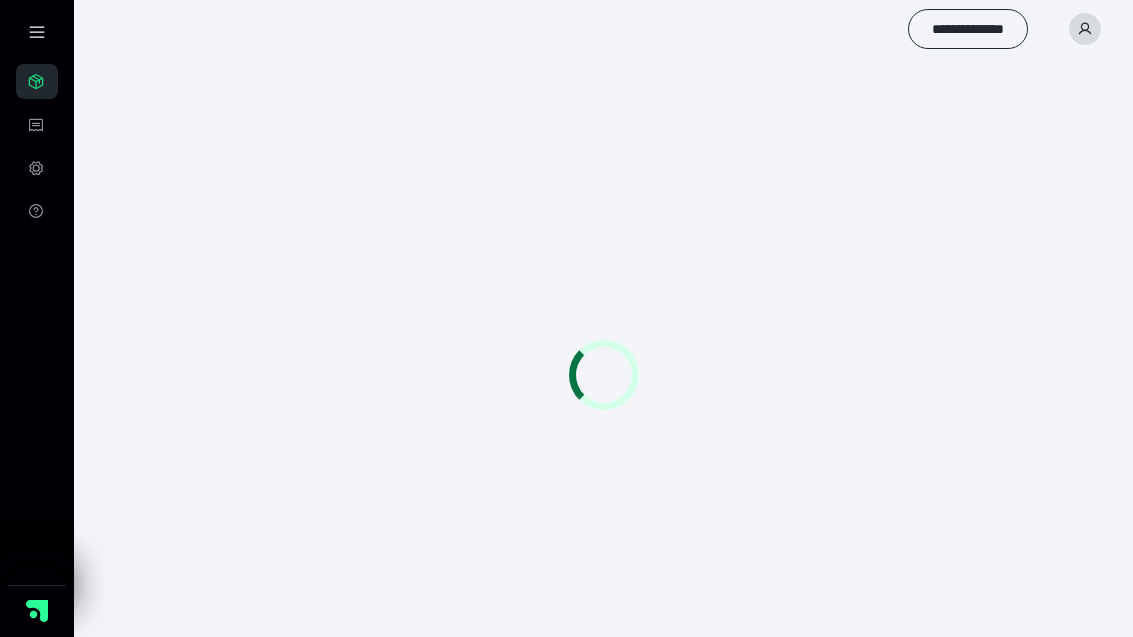 scroll, scrollTop: 0, scrollLeft: 0, axis: both 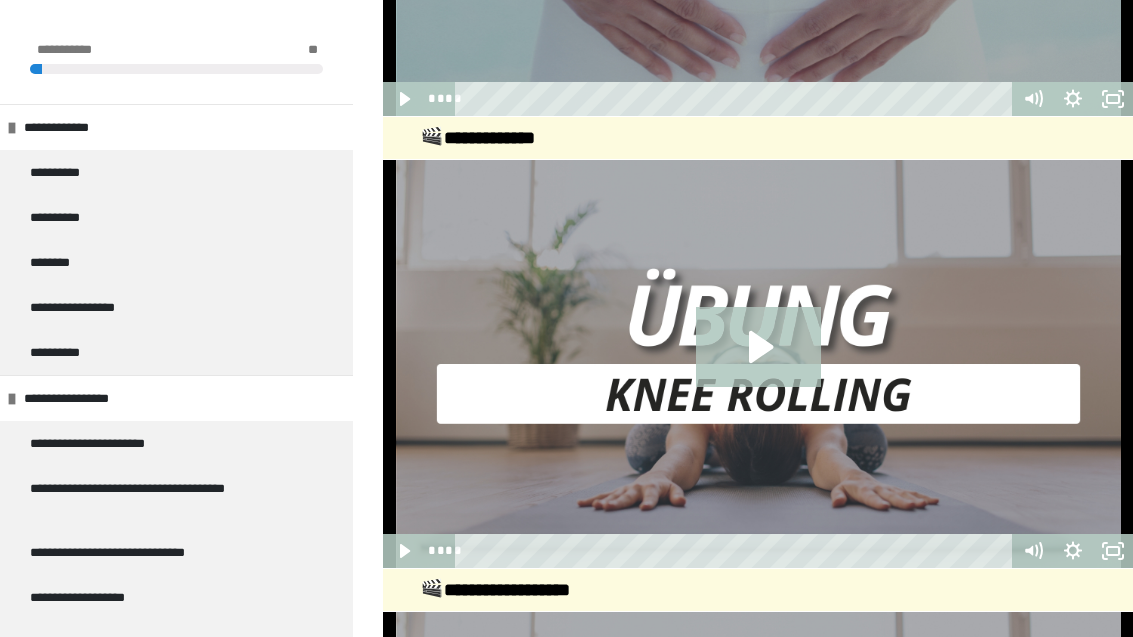 click 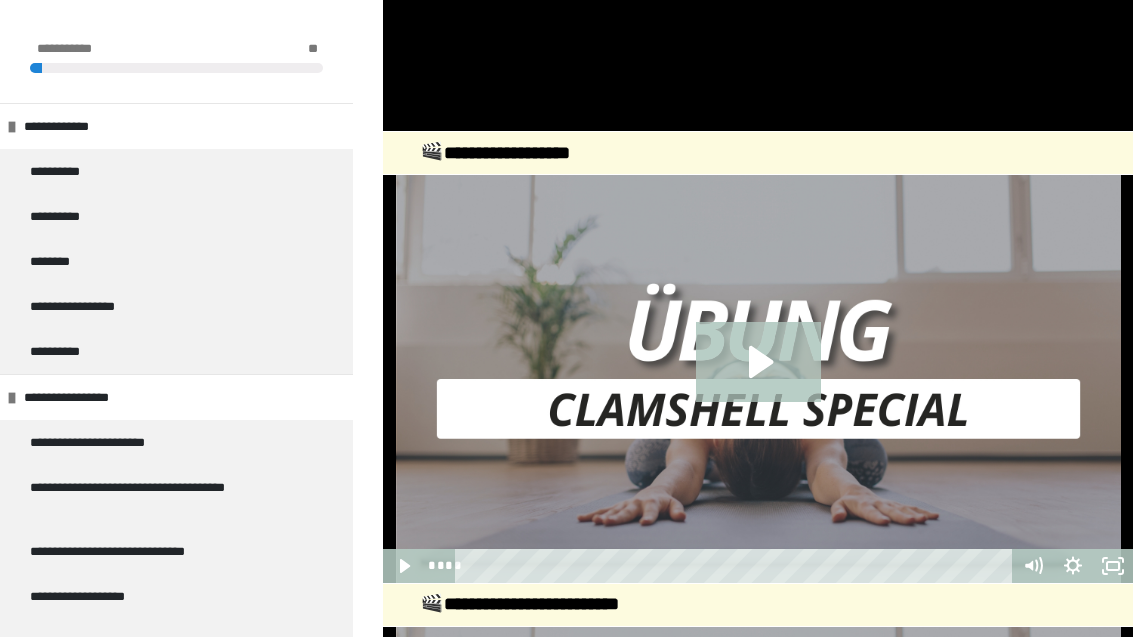 scroll, scrollTop: 3814, scrollLeft: 0, axis: vertical 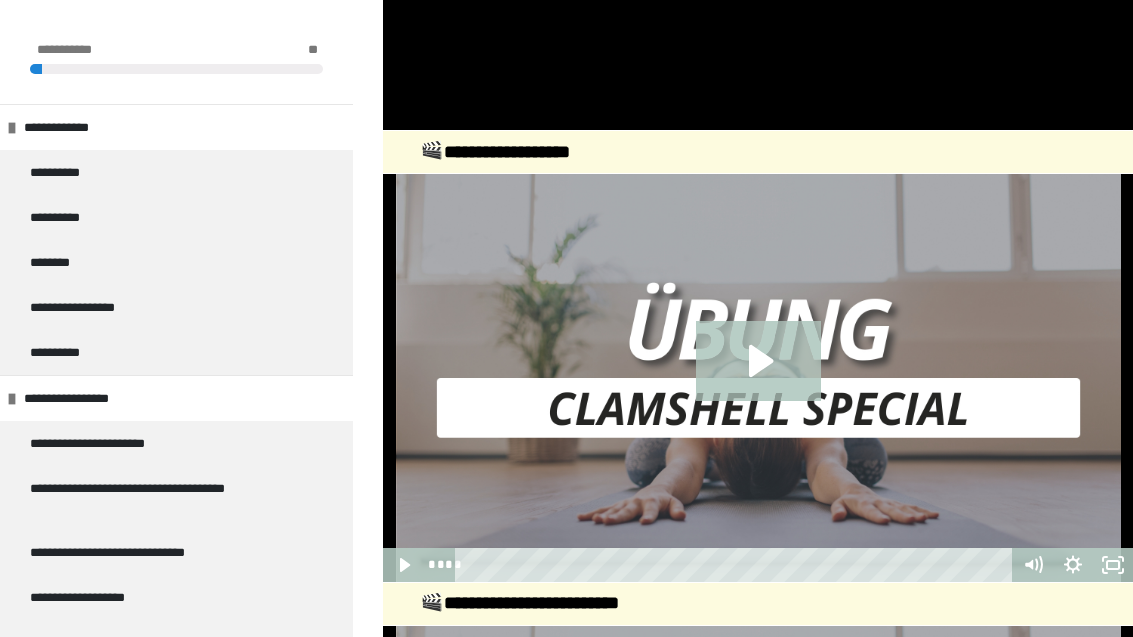 click 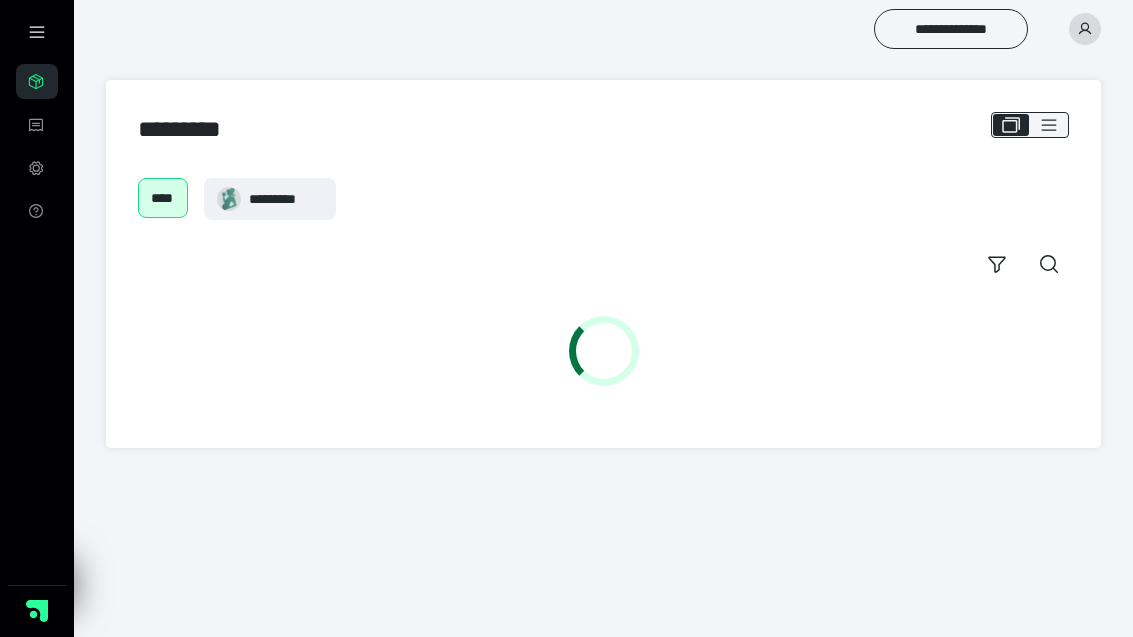 scroll, scrollTop: 0, scrollLeft: 0, axis: both 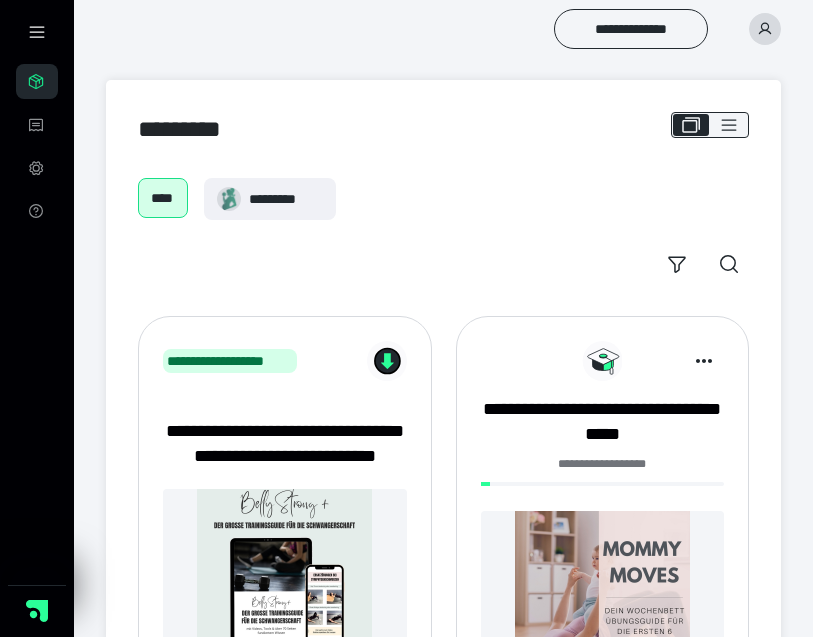 click on "**********" at bounding box center (406, 391) 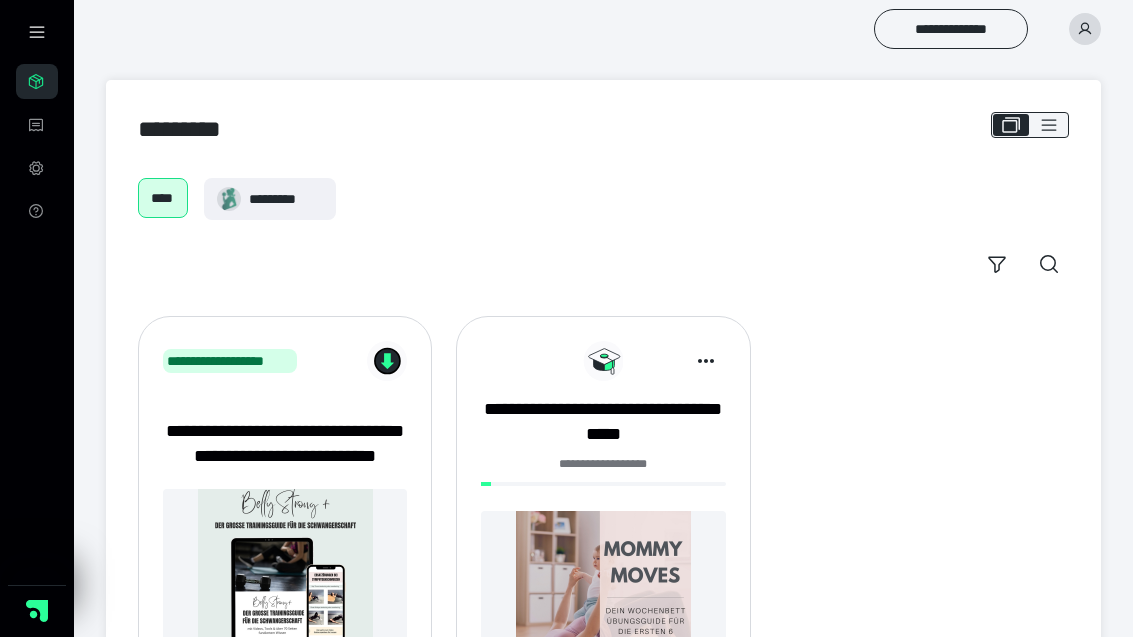 click on "**********" at bounding box center [603, 422] 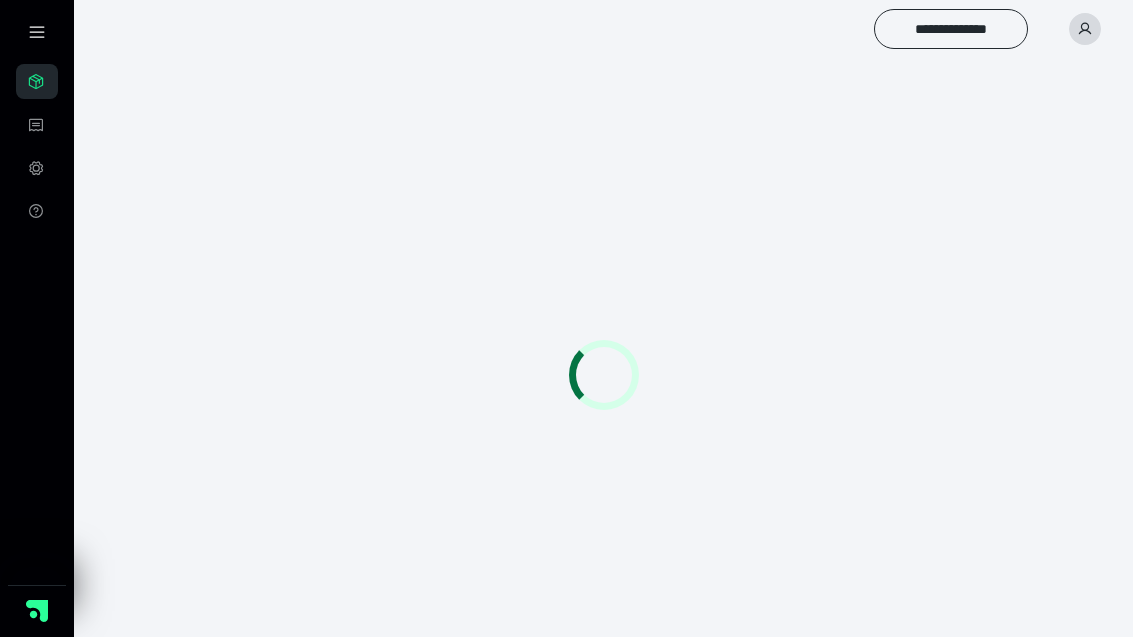 scroll, scrollTop: 0, scrollLeft: 0, axis: both 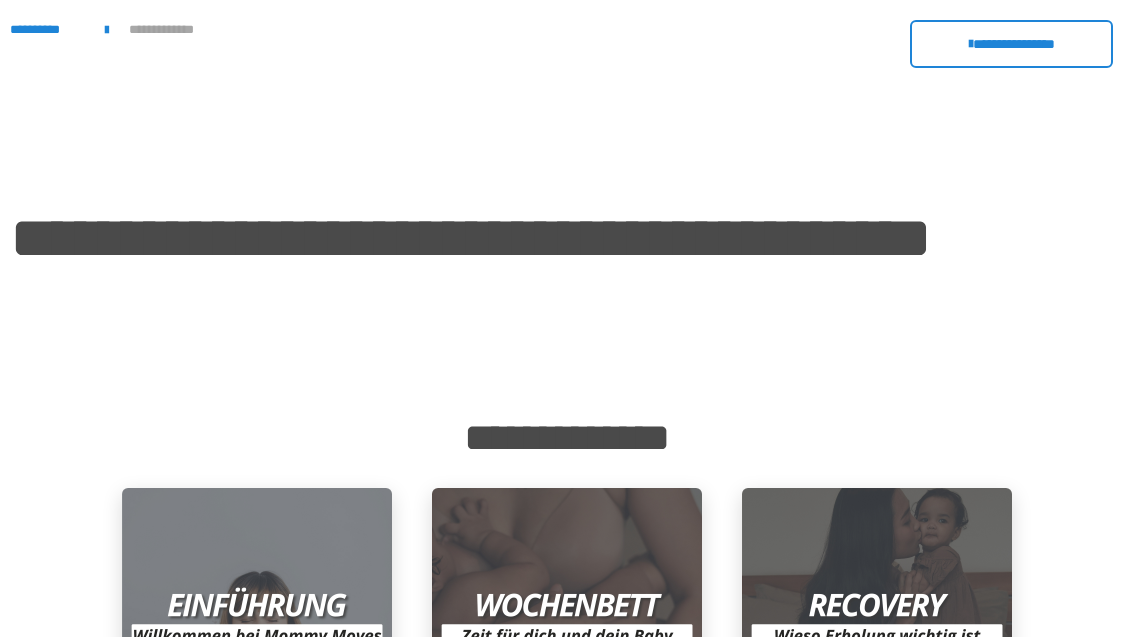 click on "**********" at bounding box center [47, 29] 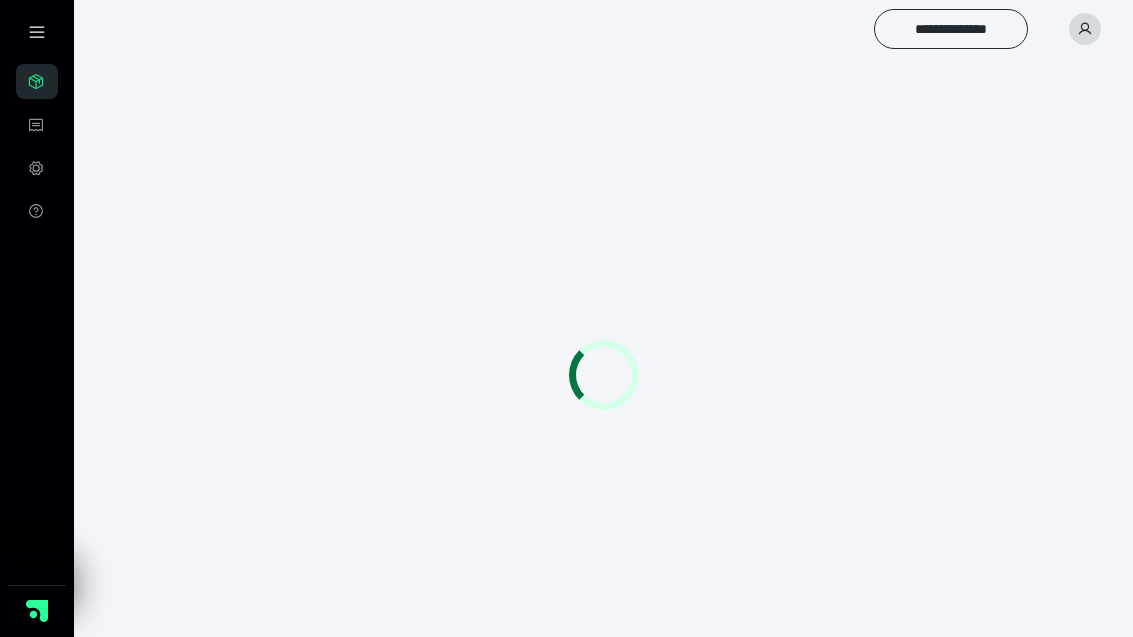 scroll, scrollTop: 0, scrollLeft: 0, axis: both 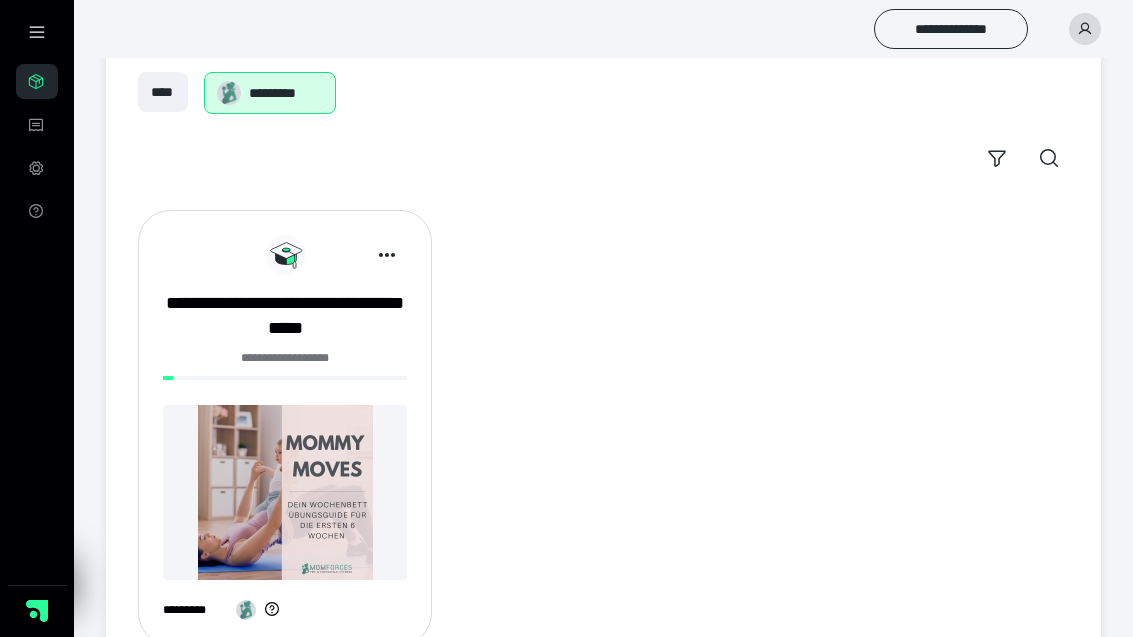 click 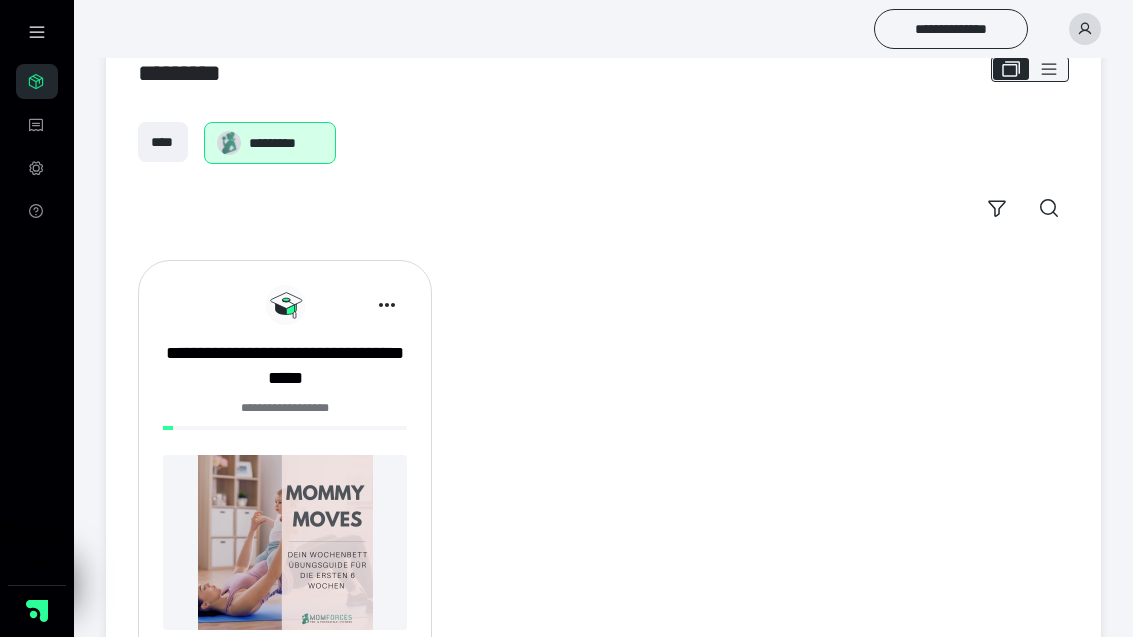 scroll, scrollTop: 0, scrollLeft: 0, axis: both 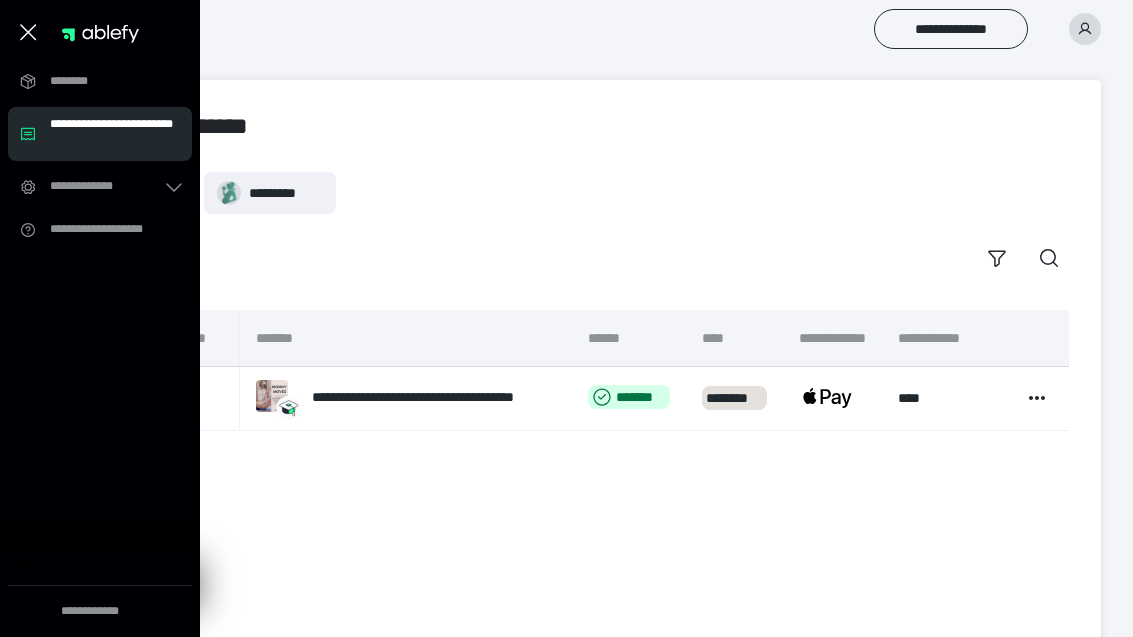 click on "**********" at bounding box center [434, 397] 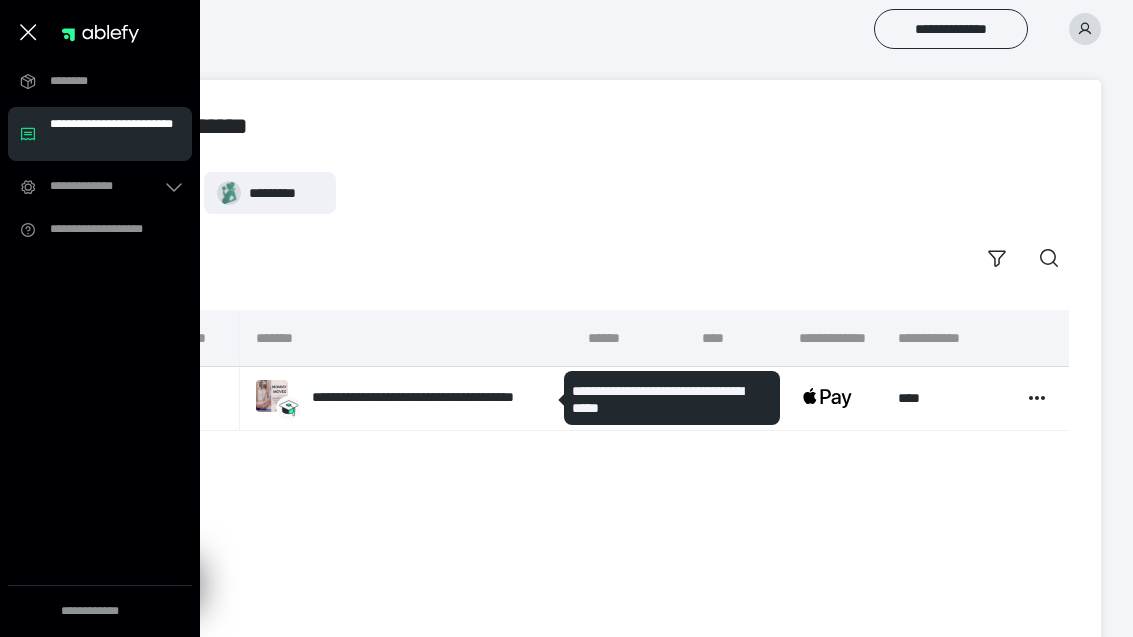 click on "**********" at bounding box center [434, 397] 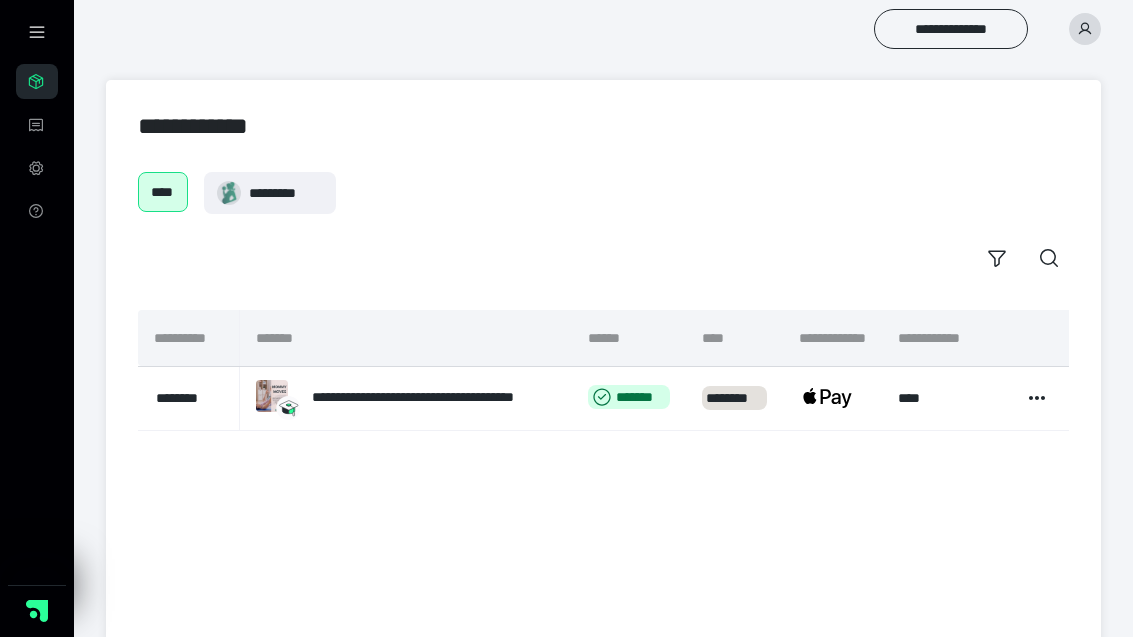 click on "********" at bounding box center [734, 398] 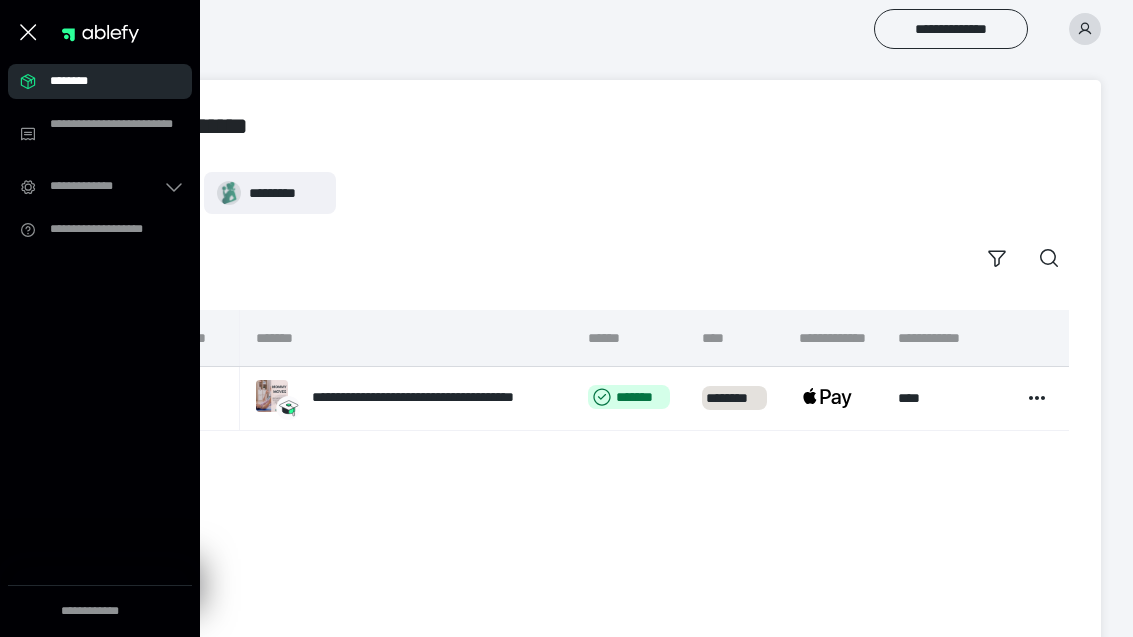 click at bounding box center (100, 32) 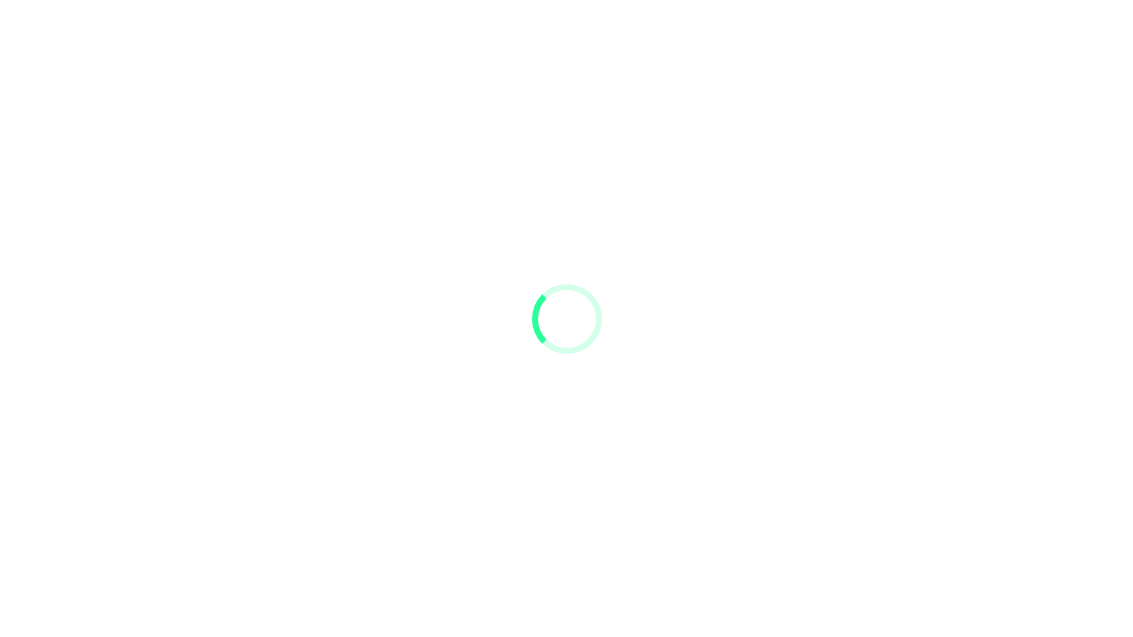 scroll, scrollTop: 0, scrollLeft: 0, axis: both 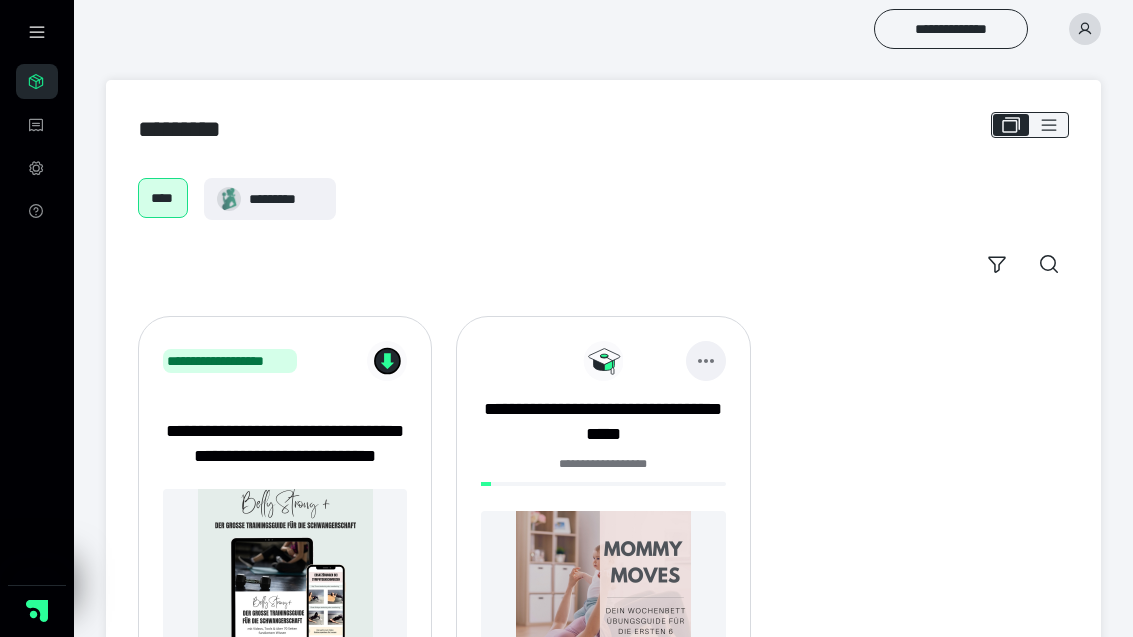 click at bounding box center [706, 361] 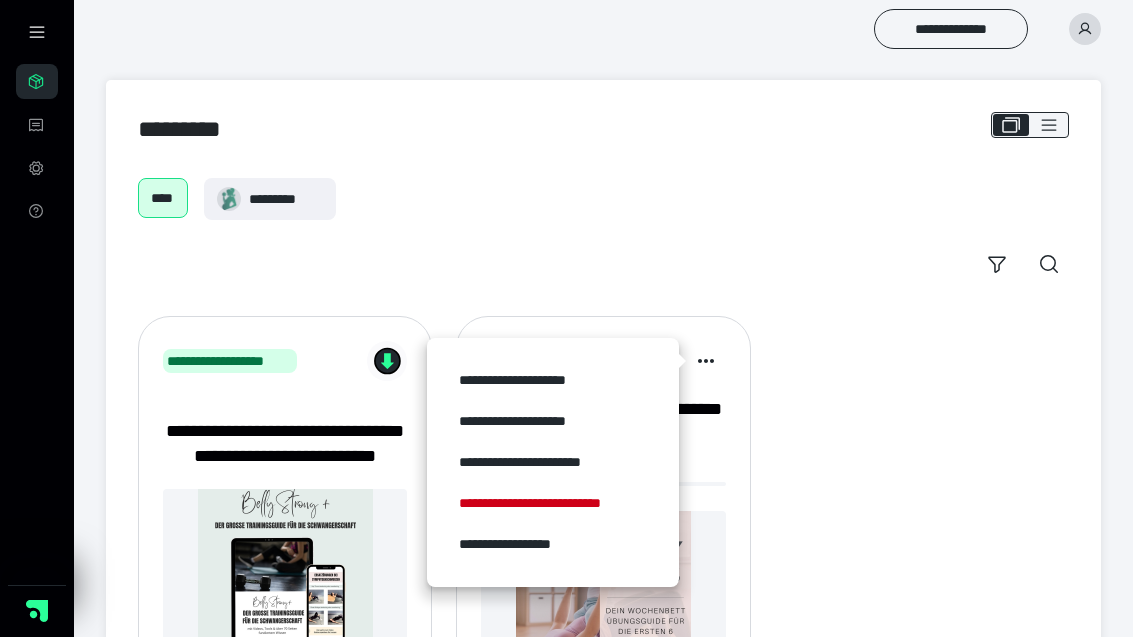 click on "**********" at bounding box center [603, 431] 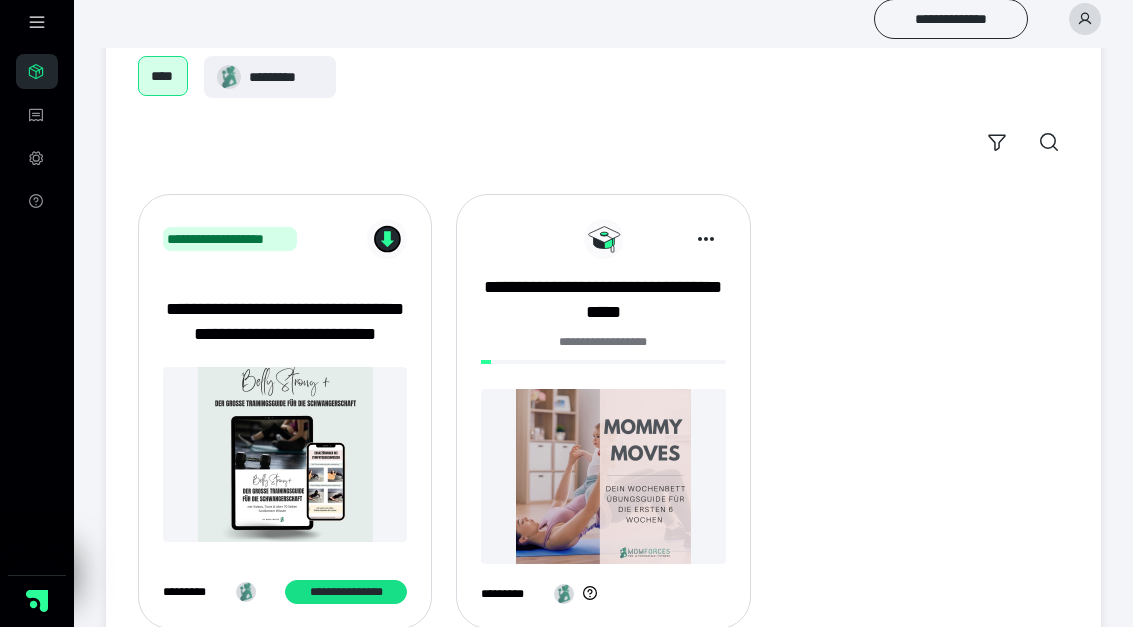 scroll, scrollTop: 106, scrollLeft: 0, axis: vertical 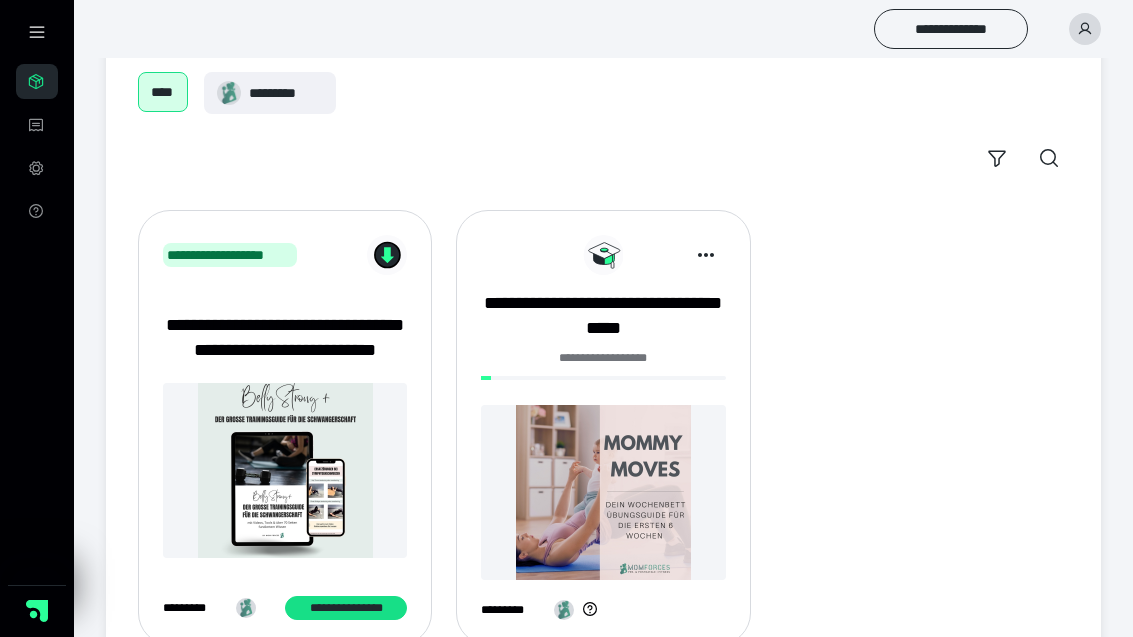 click at bounding box center [603, 492] 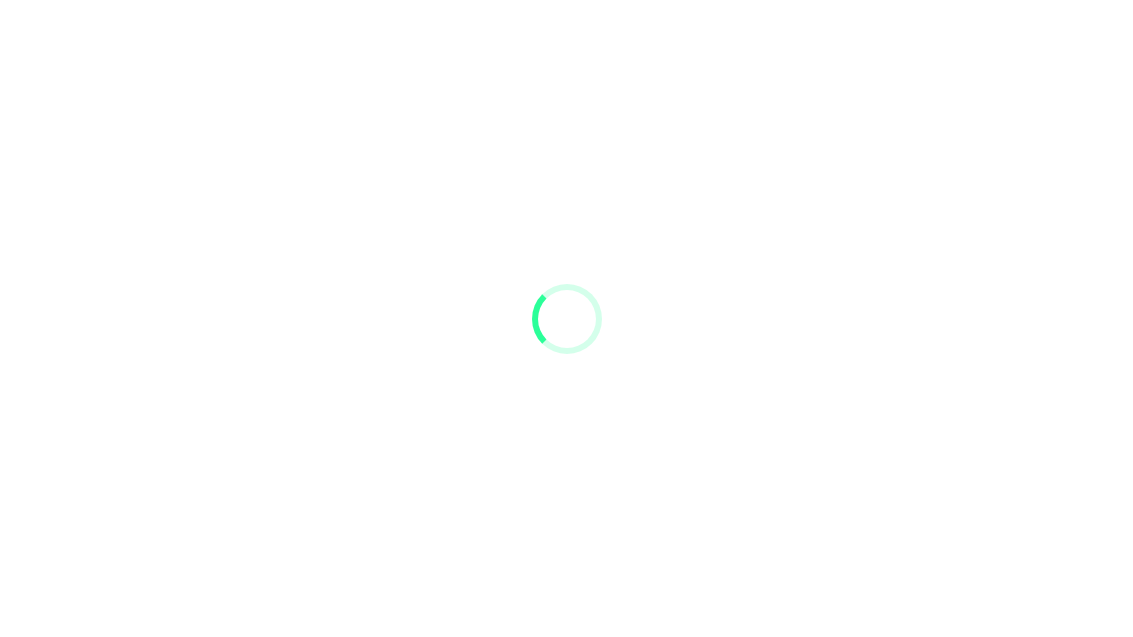 scroll, scrollTop: 0, scrollLeft: 0, axis: both 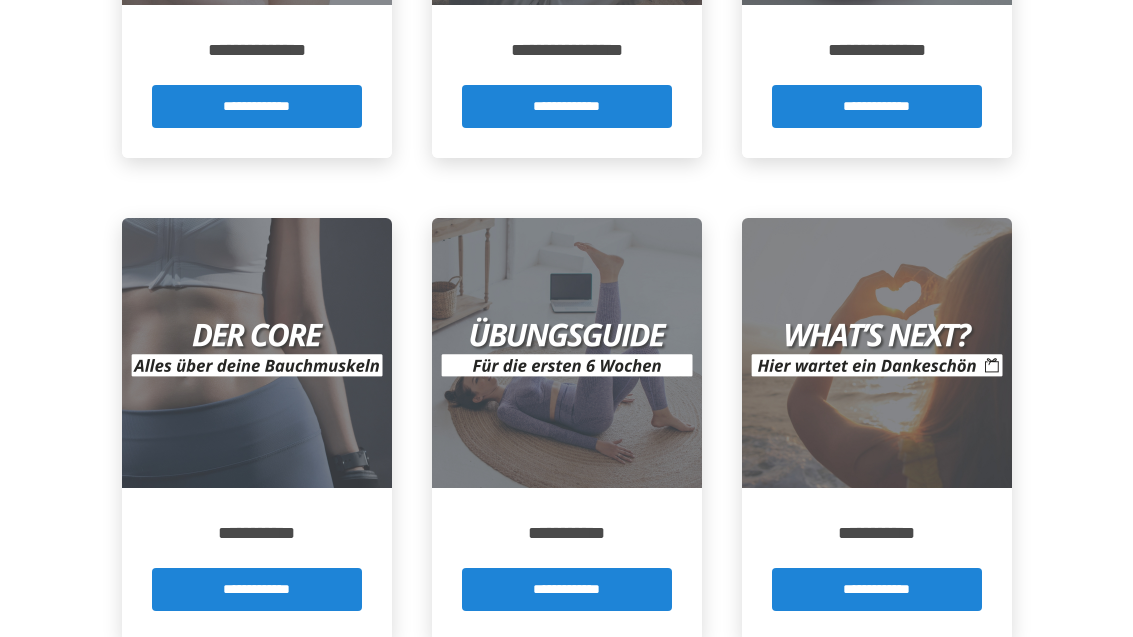 click at bounding box center (567, 353) 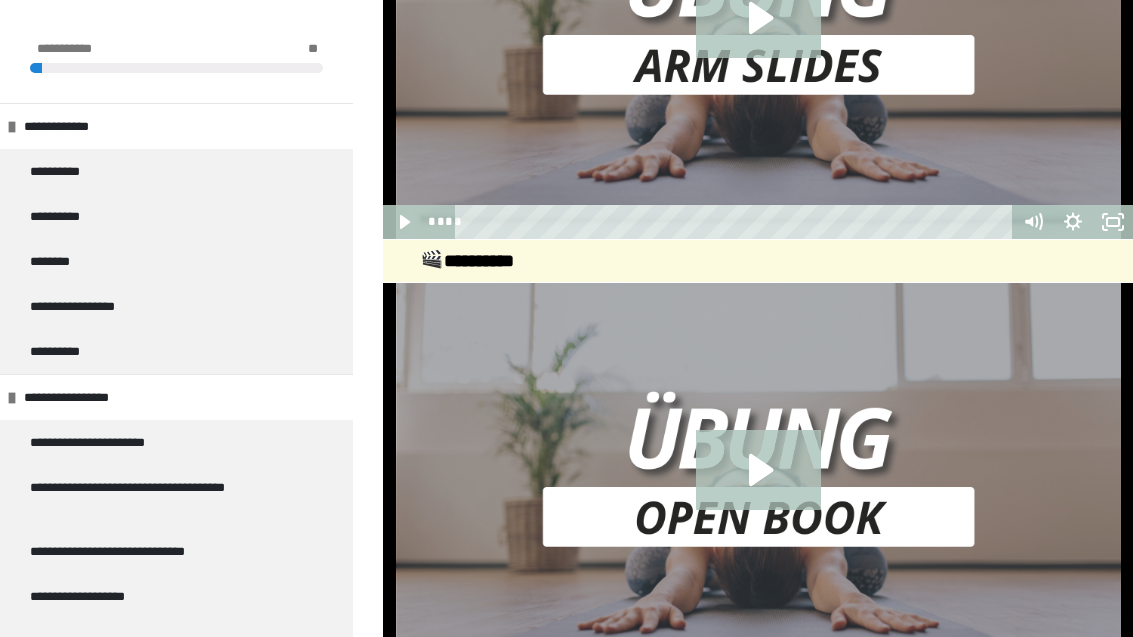 scroll, scrollTop: 4628, scrollLeft: 0, axis: vertical 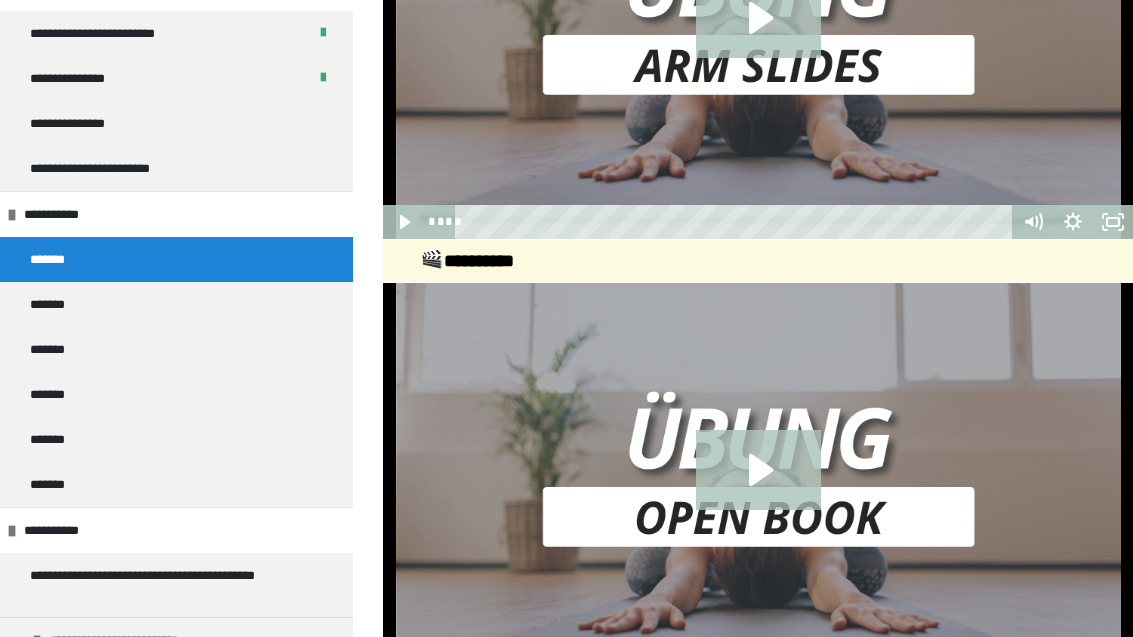 click on "*******" at bounding box center (176, 394) 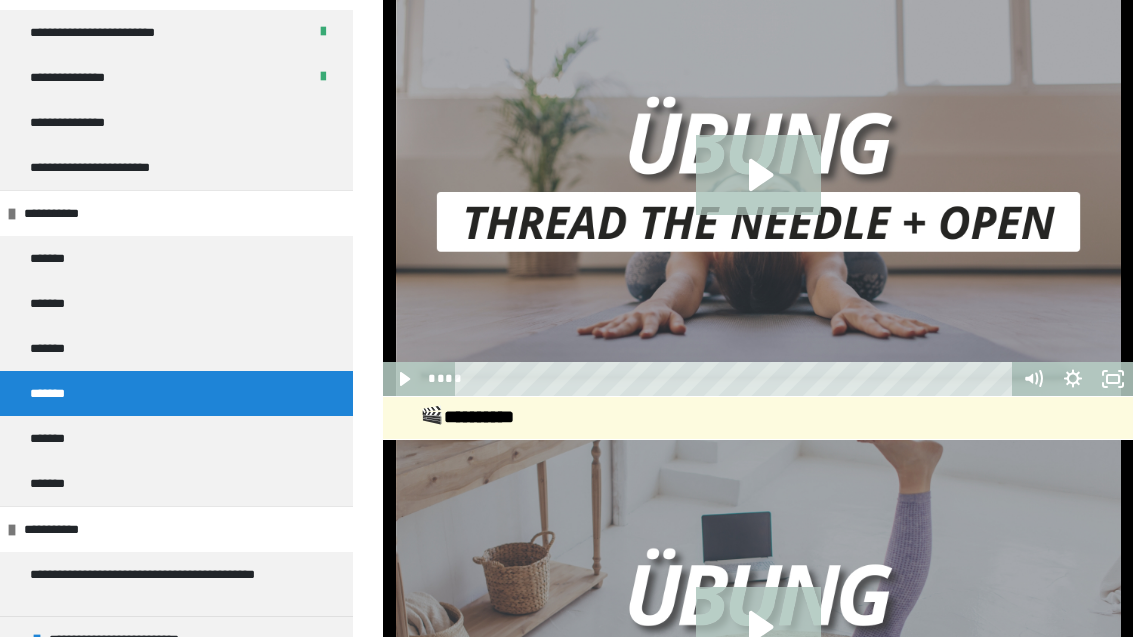 click 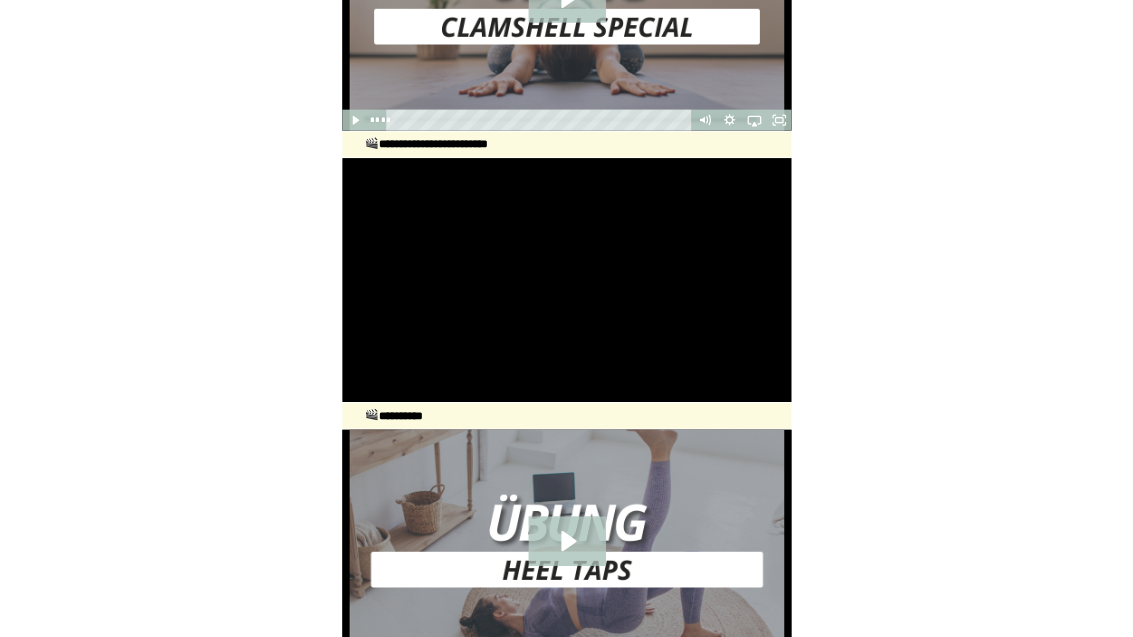 scroll, scrollTop: 4452, scrollLeft: 0, axis: vertical 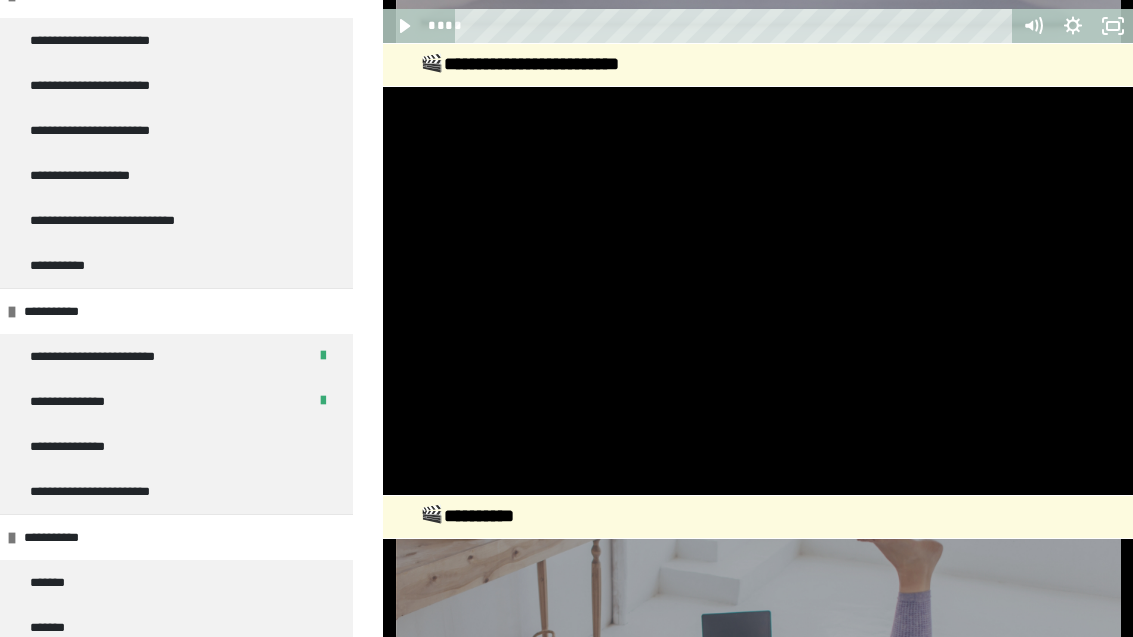 click at bounding box center (758, 291) 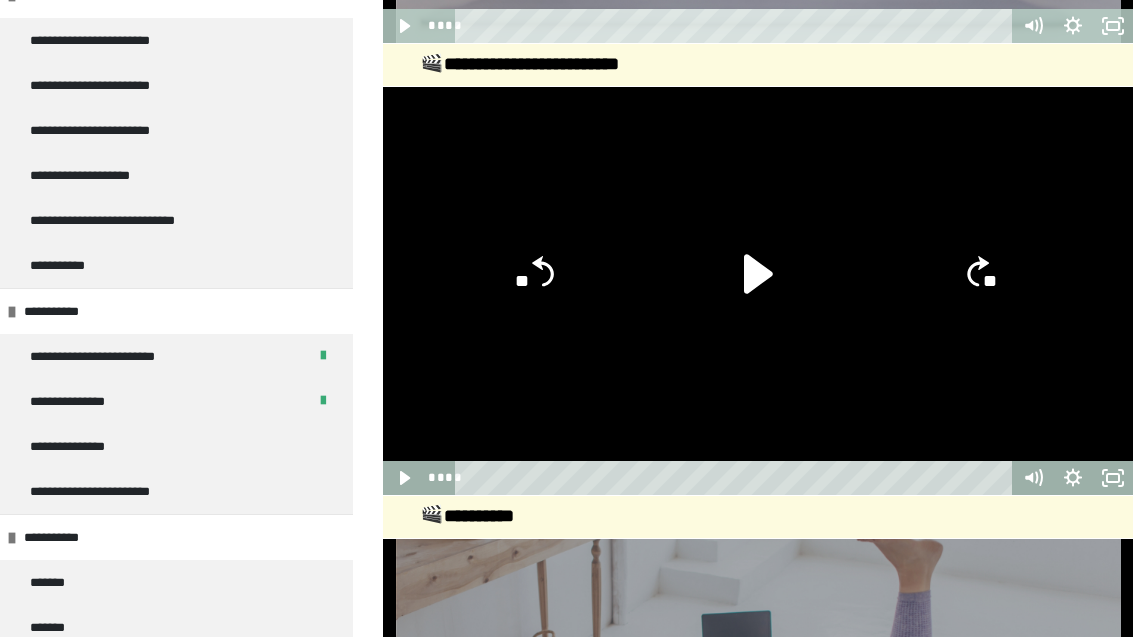 click 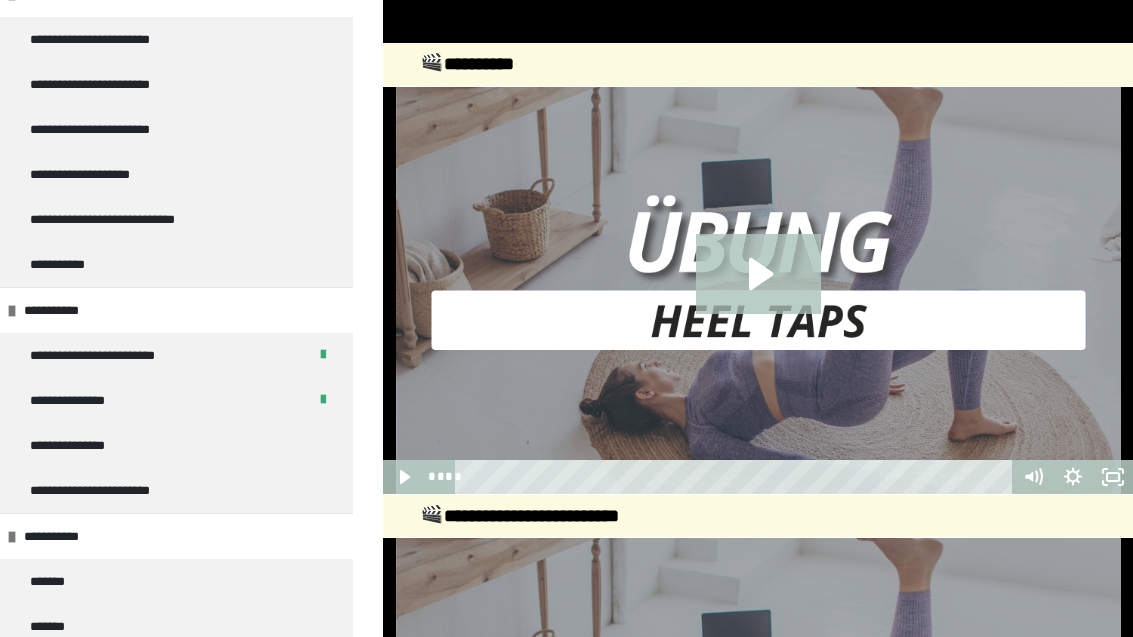 click 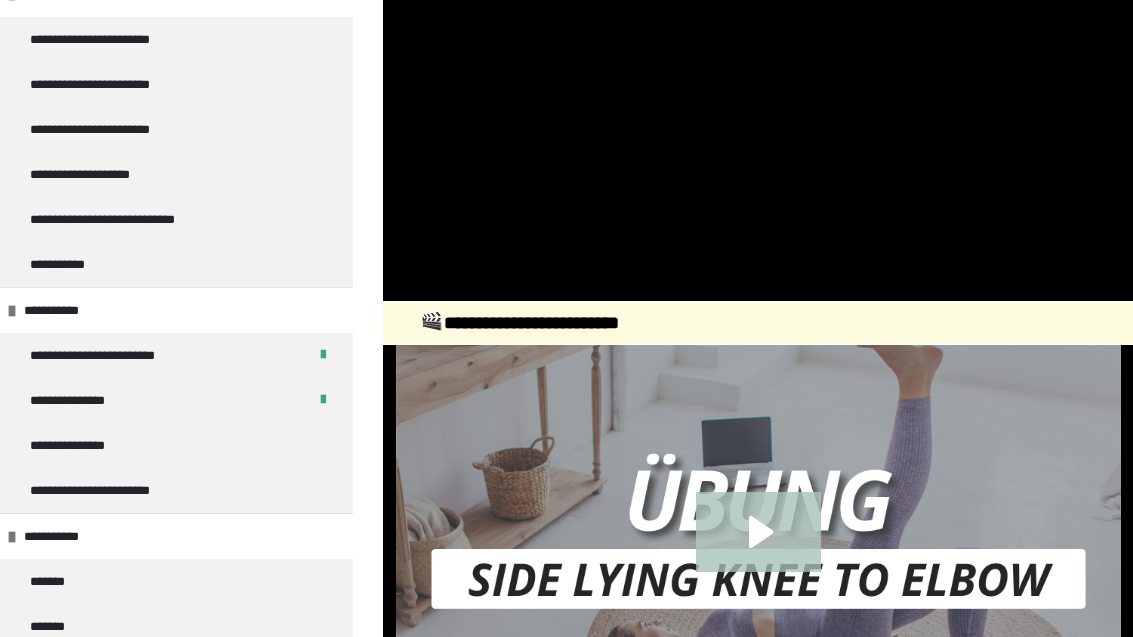 scroll, scrollTop: 4804, scrollLeft: 0, axis: vertical 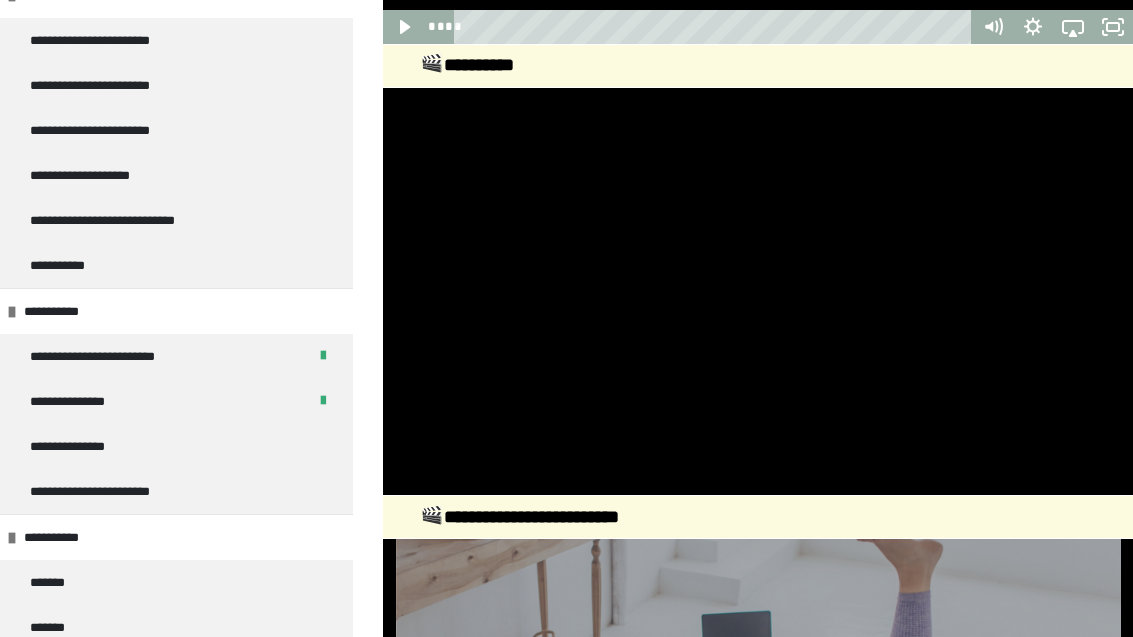 click at bounding box center [758, 292] 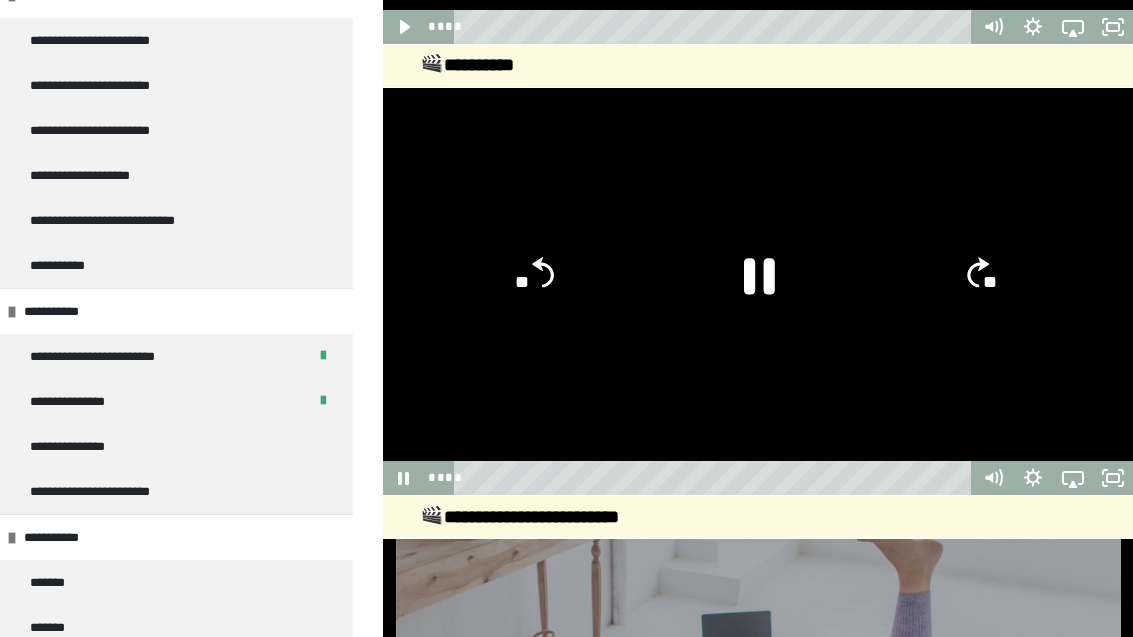 click 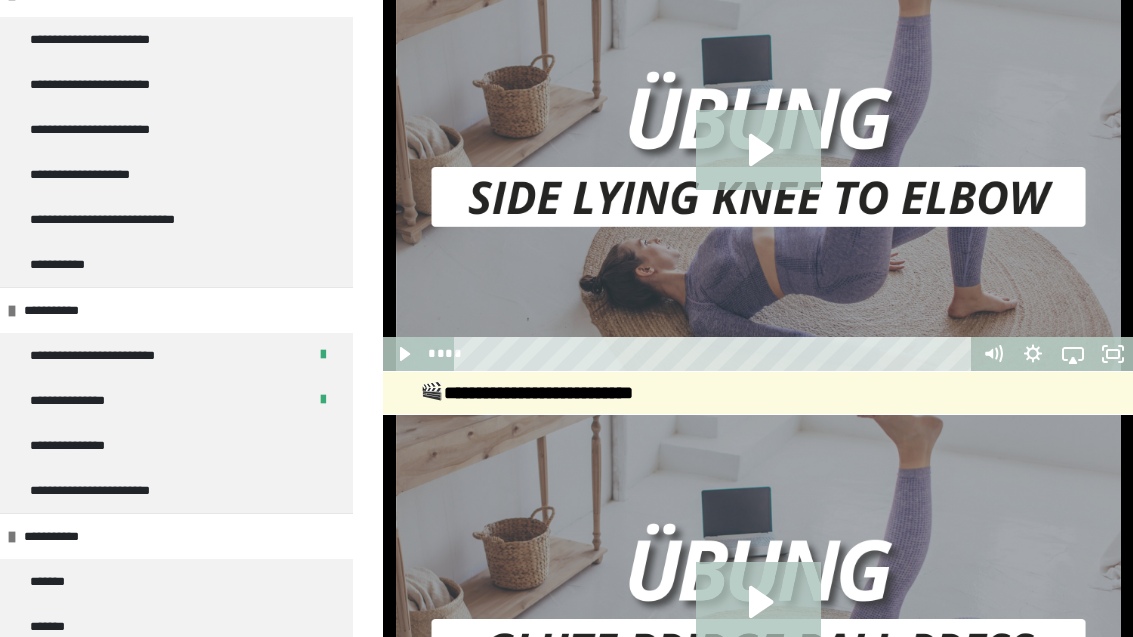 scroll, scrollTop: 5380, scrollLeft: 0, axis: vertical 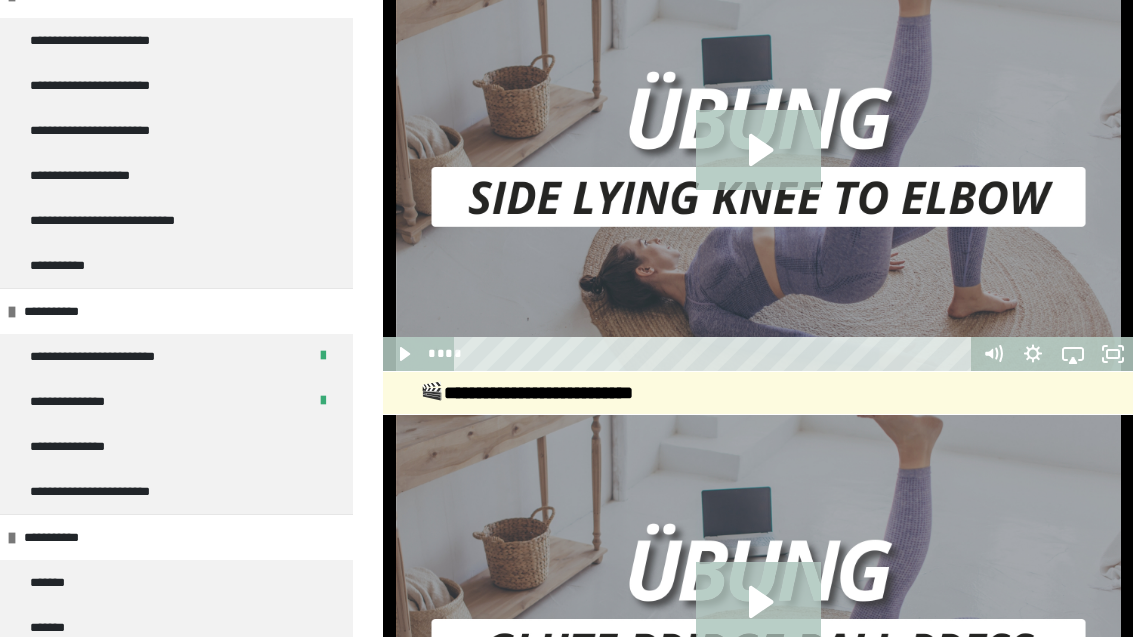 click 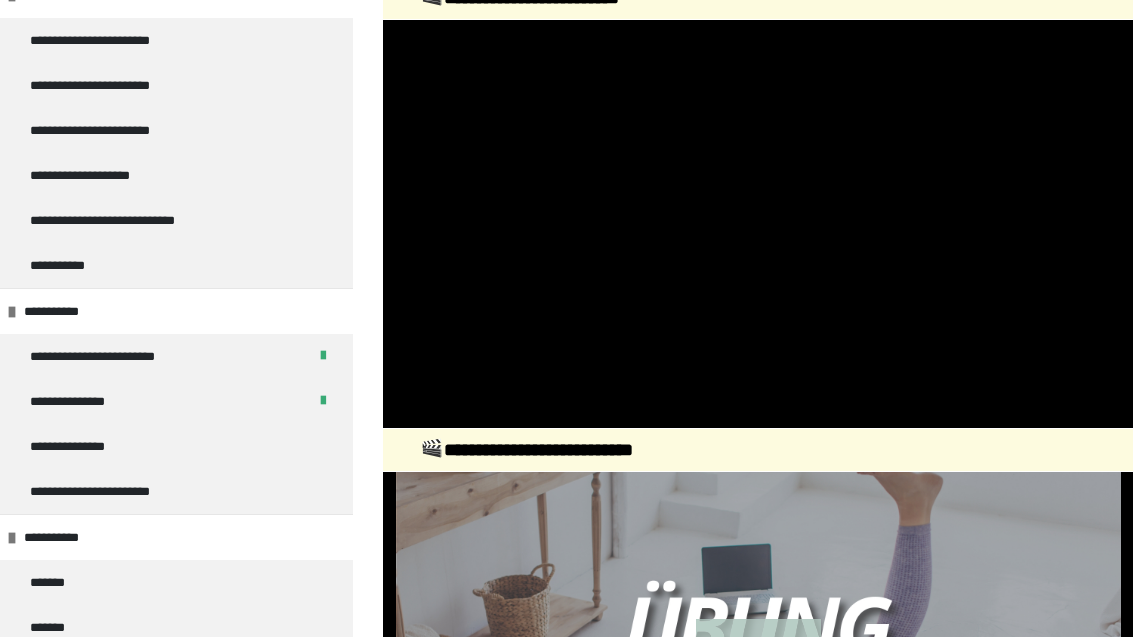 scroll, scrollTop: 5322, scrollLeft: 0, axis: vertical 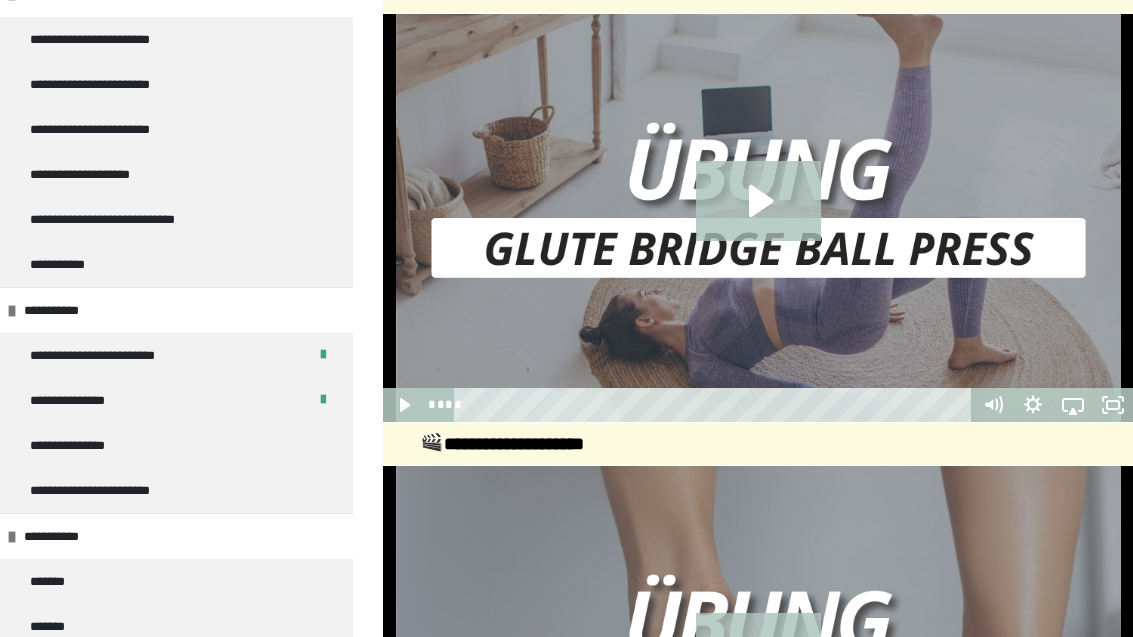 click 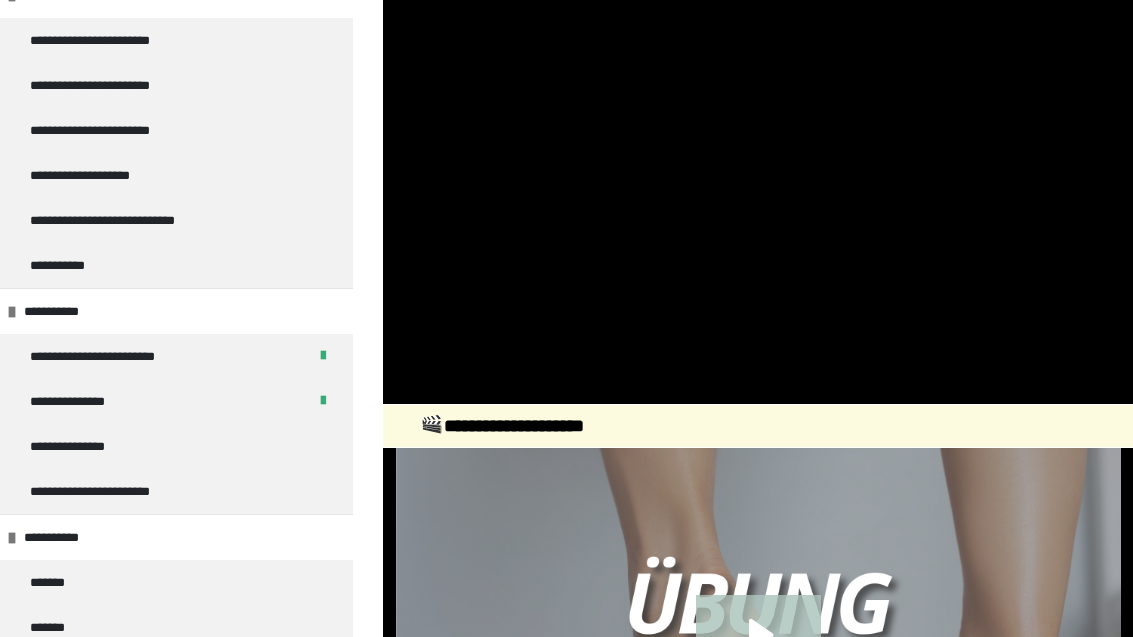 scroll, scrollTop: 5813, scrollLeft: 0, axis: vertical 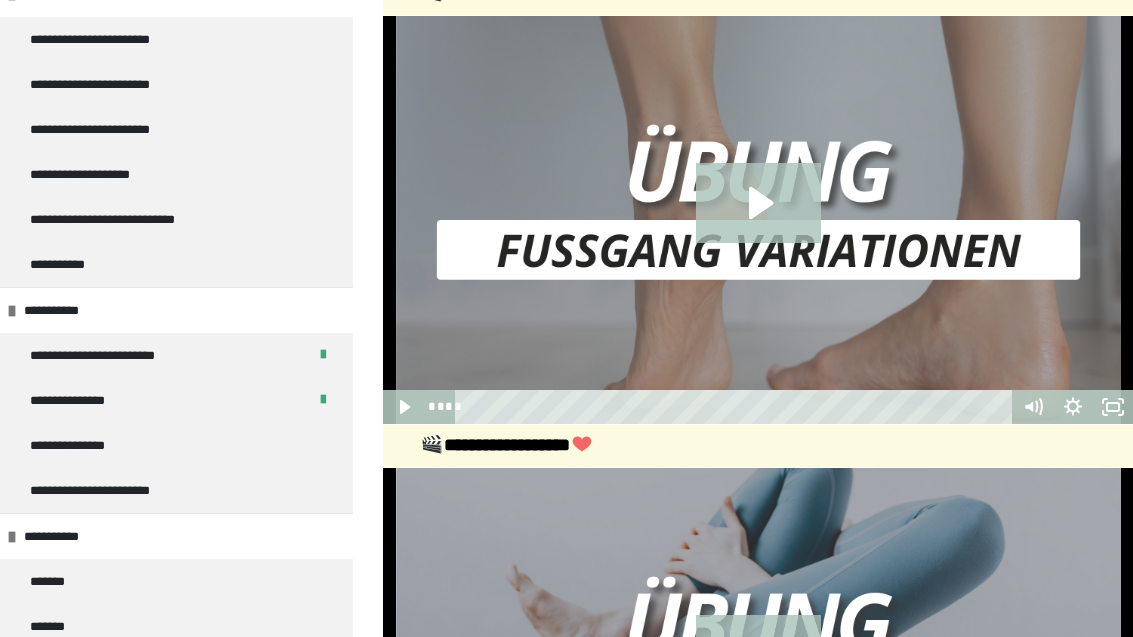 click 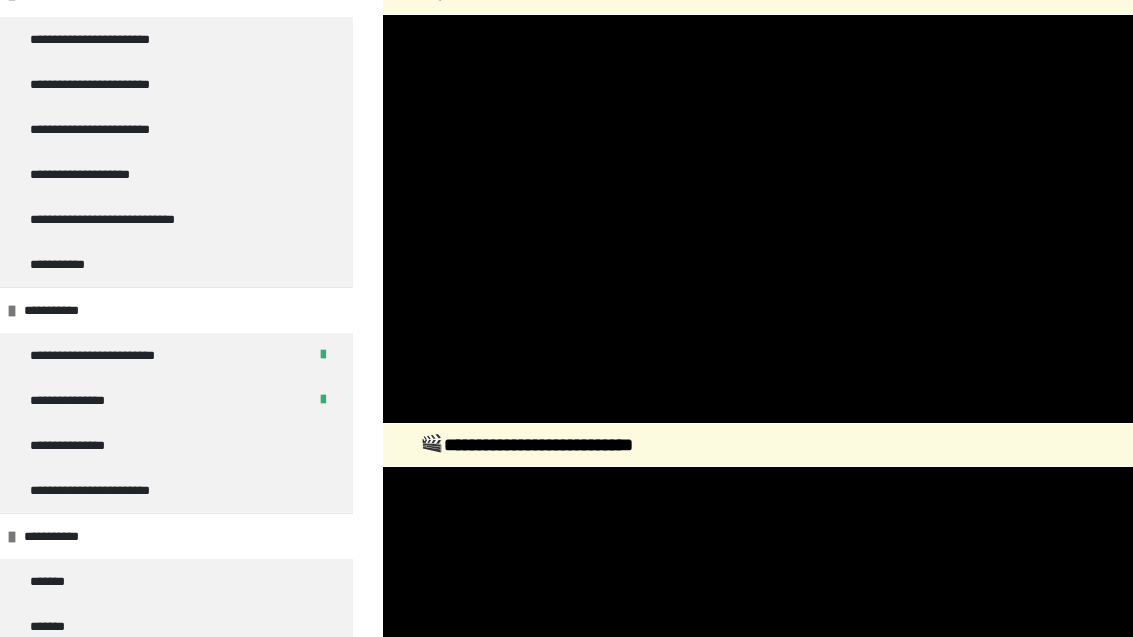 scroll, scrollTop: 5328, scrollLeft: 0, axis: vertical 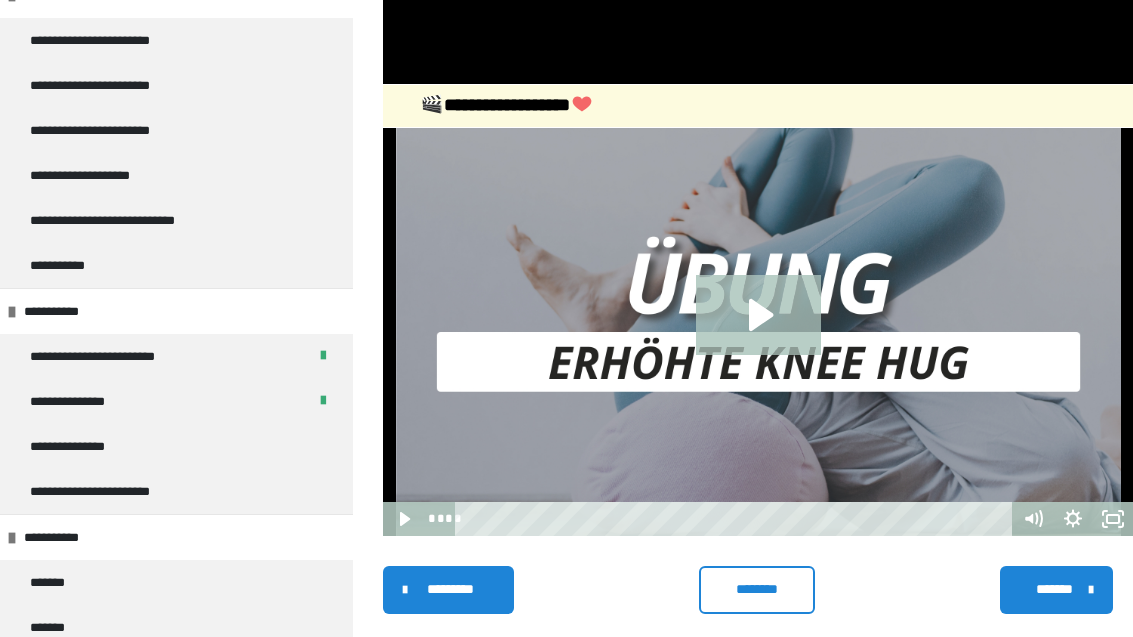 click 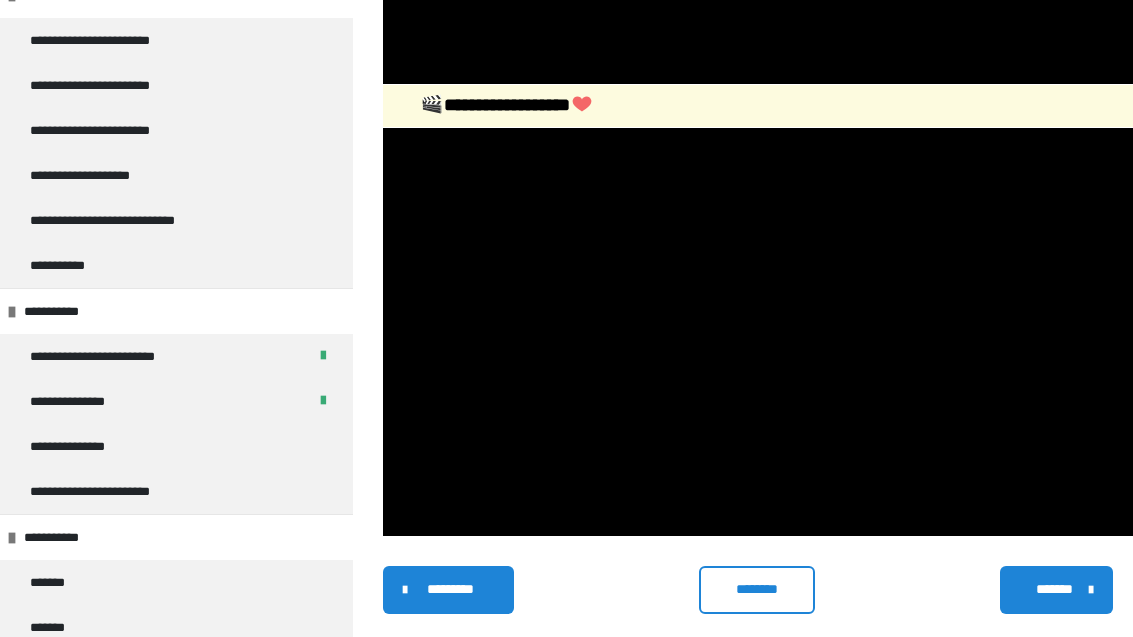 click at bounding box center (758, 332) 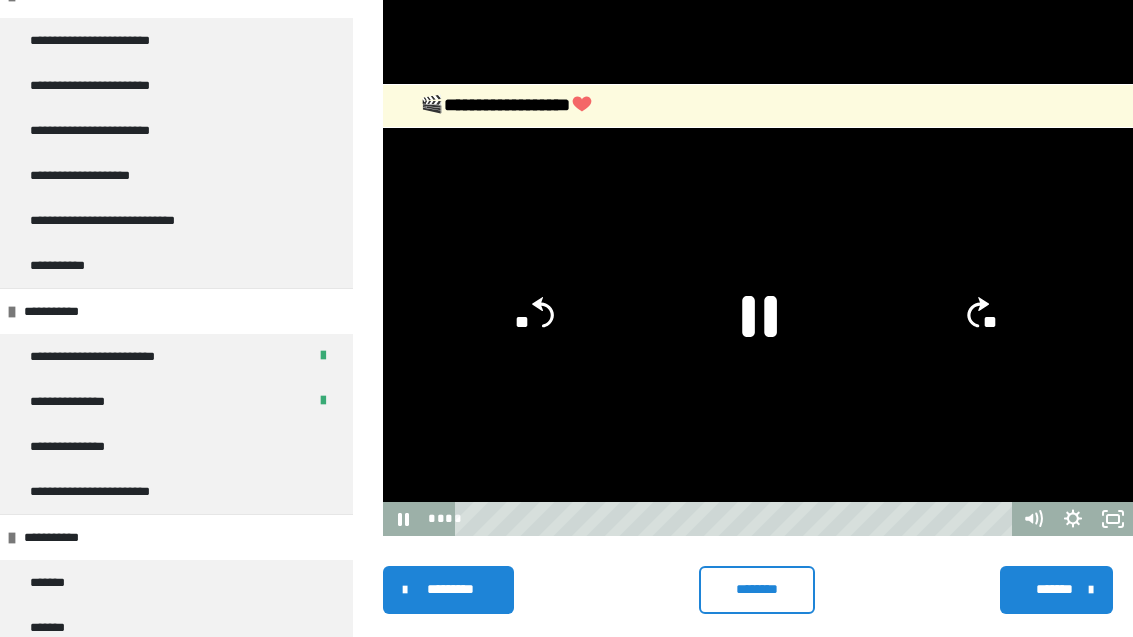 click 